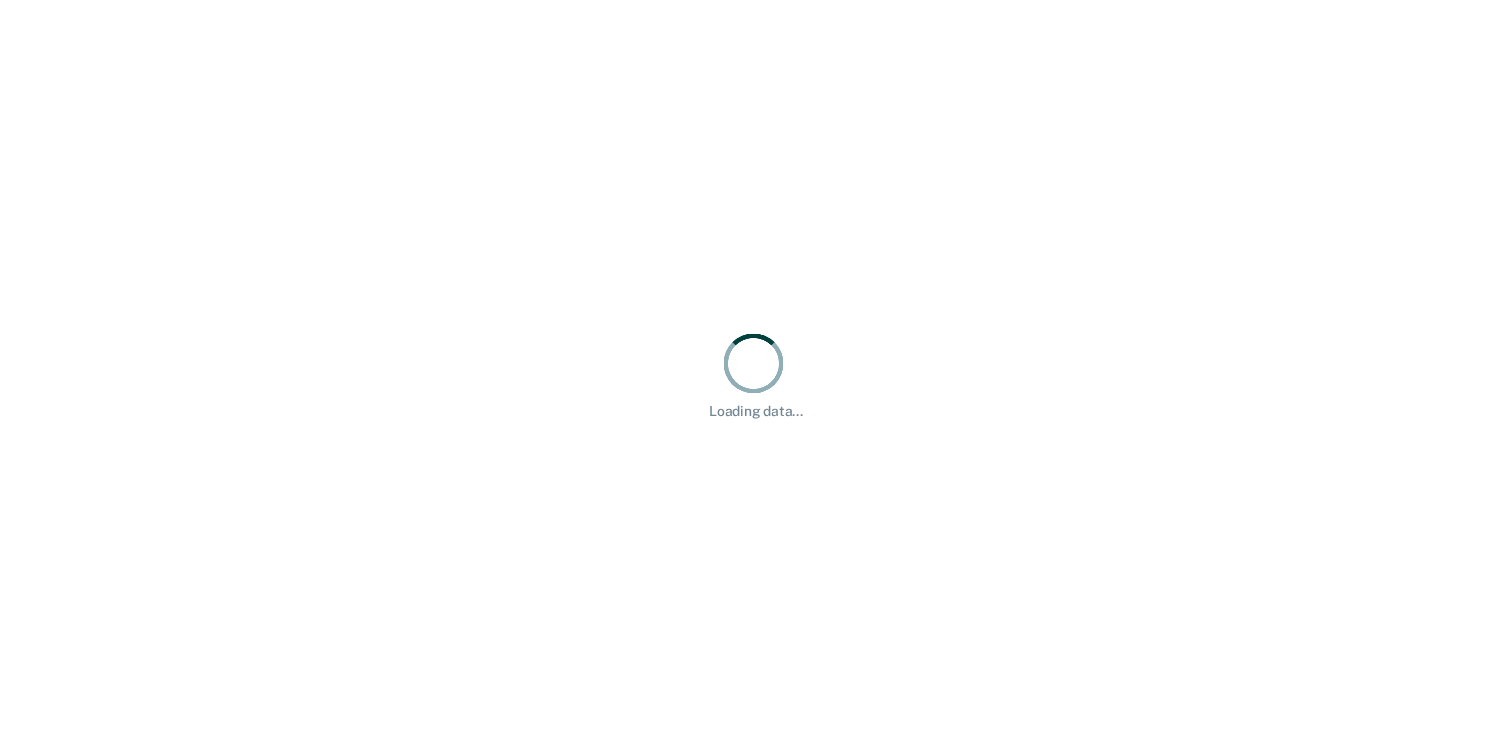 scroll, scrollTop: 0, scrollLeft: 0, axis: both 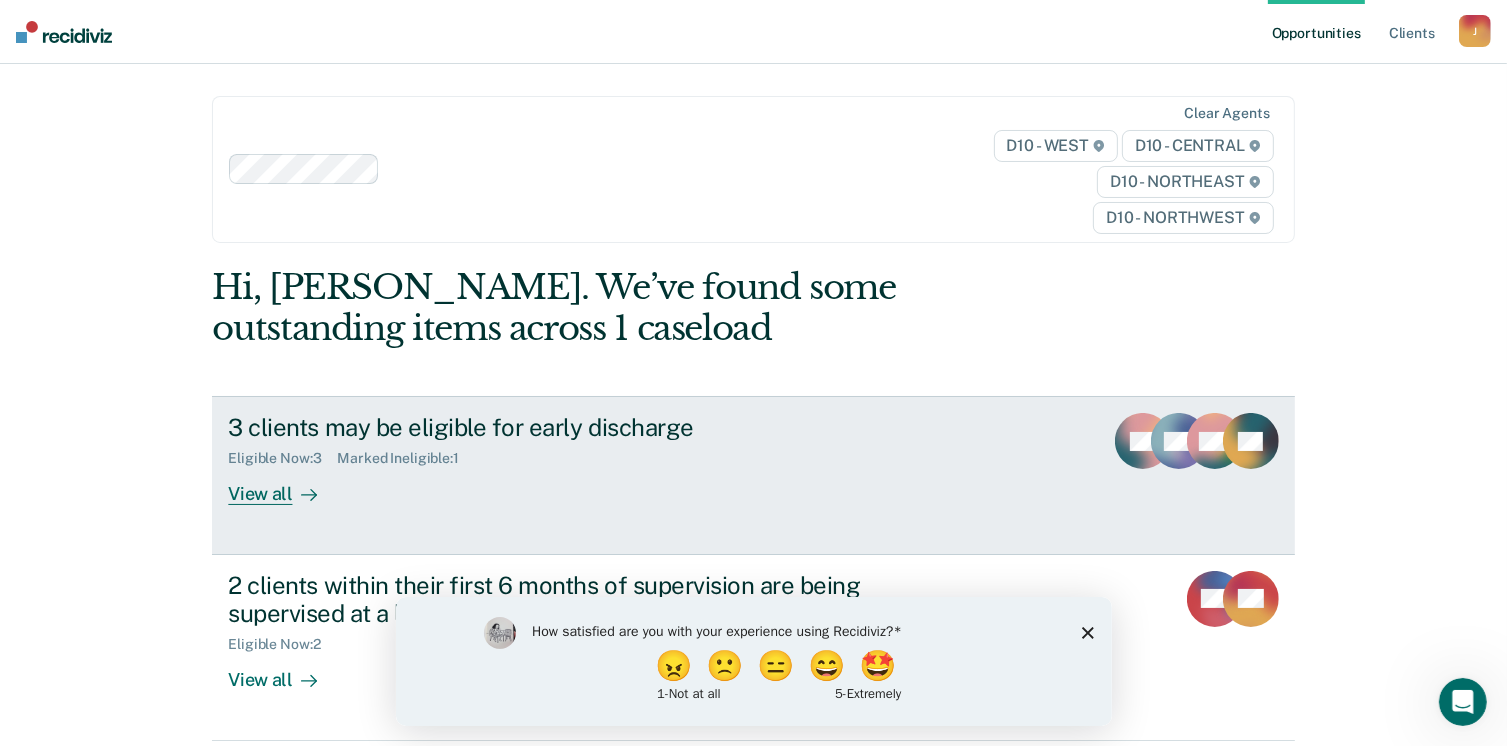 click on "View all" at bounding box center [284, 486] 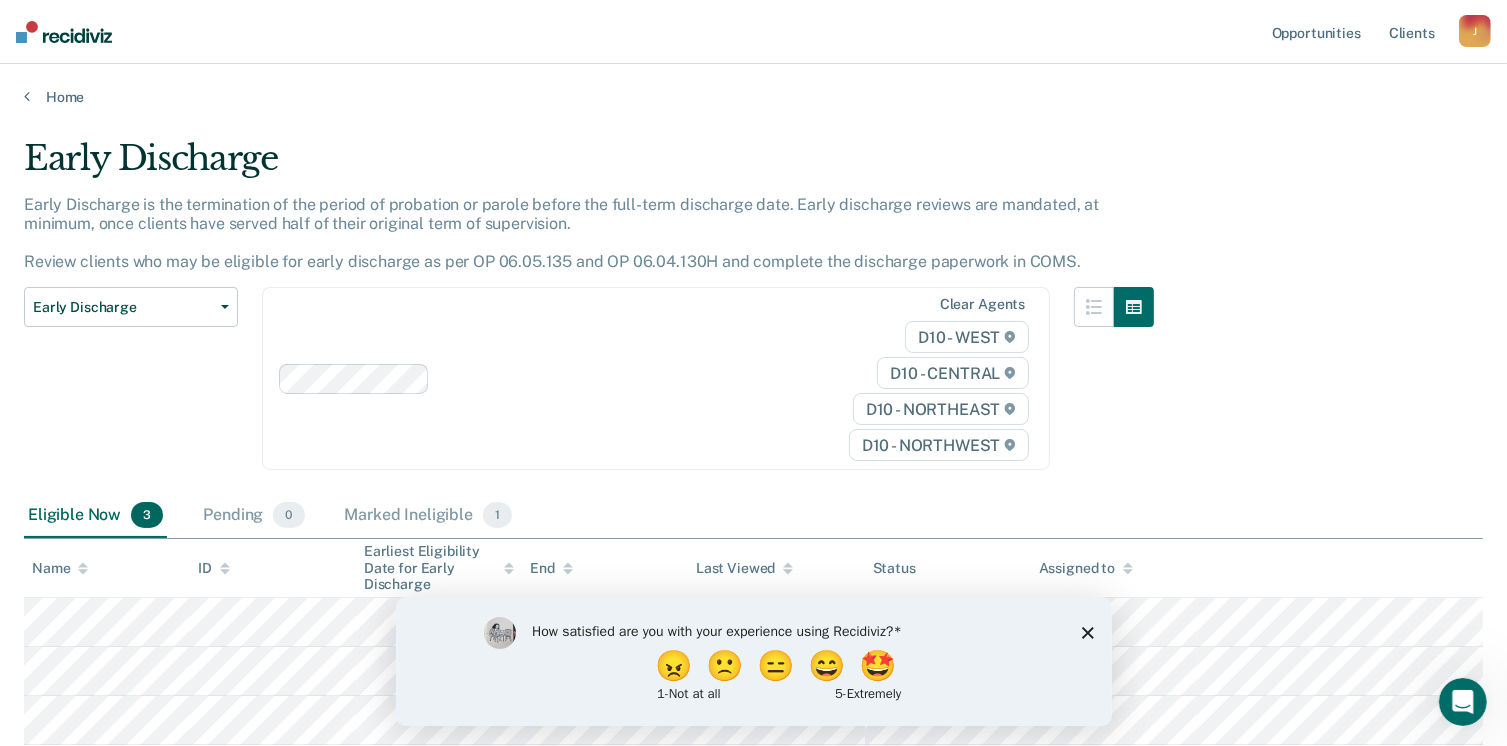 scroll, scrollTop: 140, scrollLeft: 0, axis: vertical 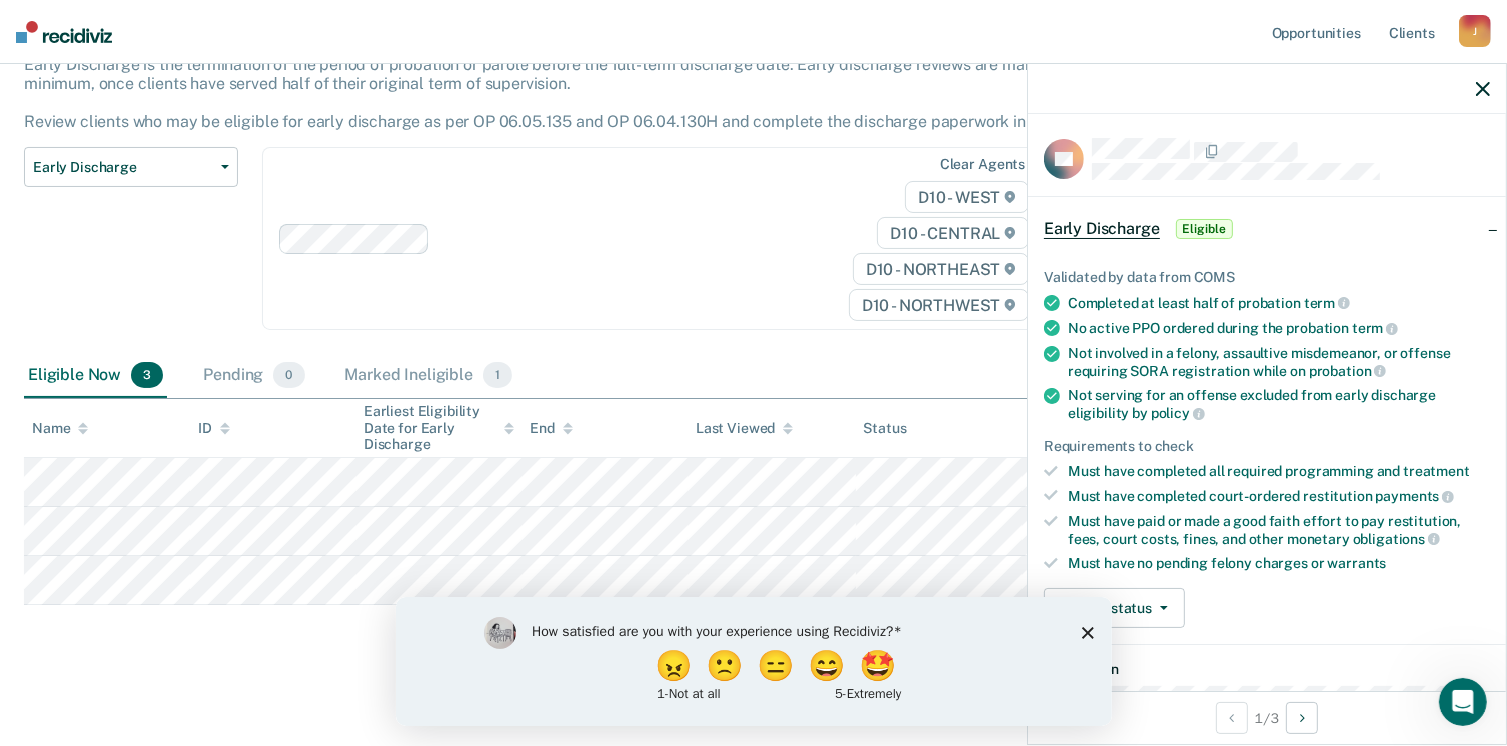 click on "How satisfied are you with your experience using Recidiviz? 😠 🙁 😑 😄 🤩 1  -  Not at all 5  -  Extremely" at bounding box center (753, 660) 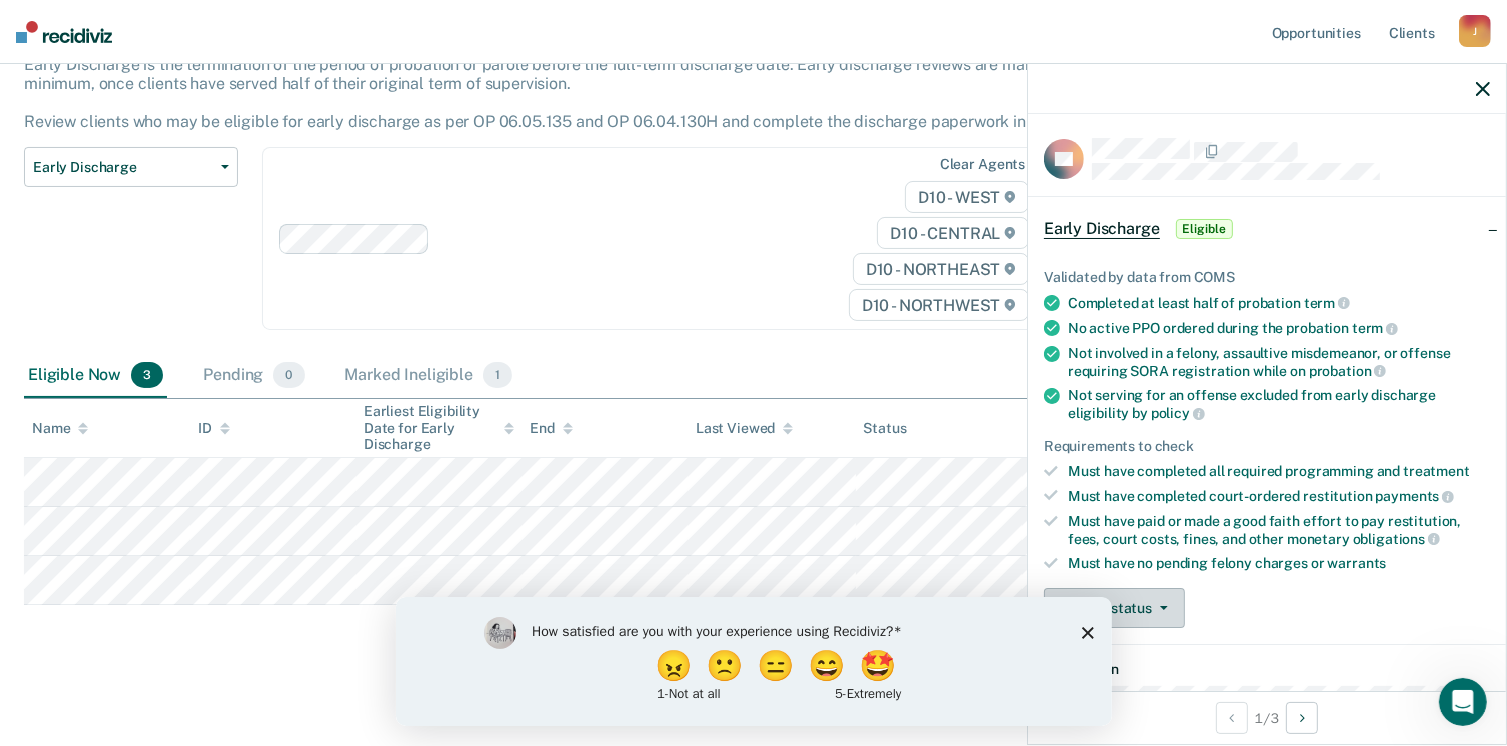 click on "Update status" at bounding box center (1114, 608) 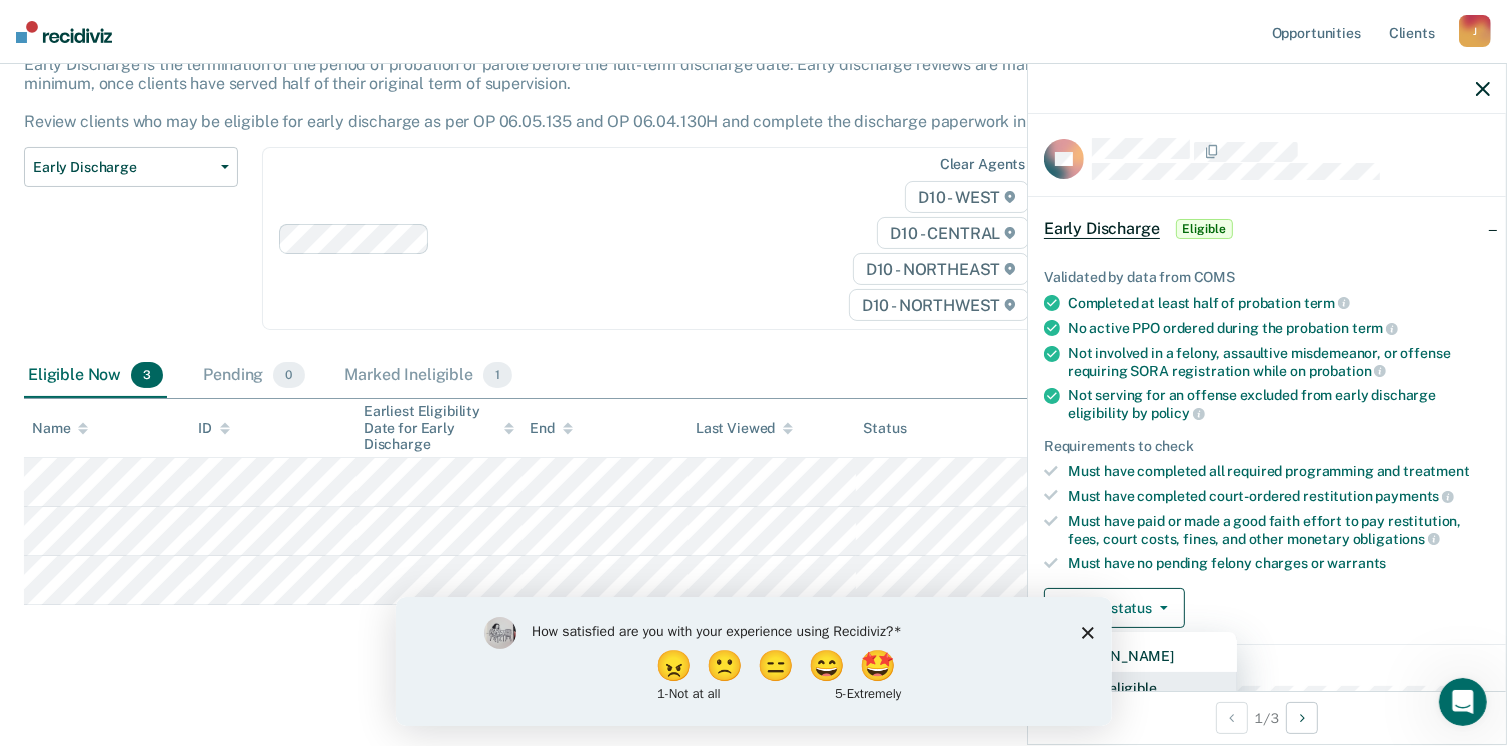 scroll, scrollTop: 5, scrollLeft: 0, axis: vertical 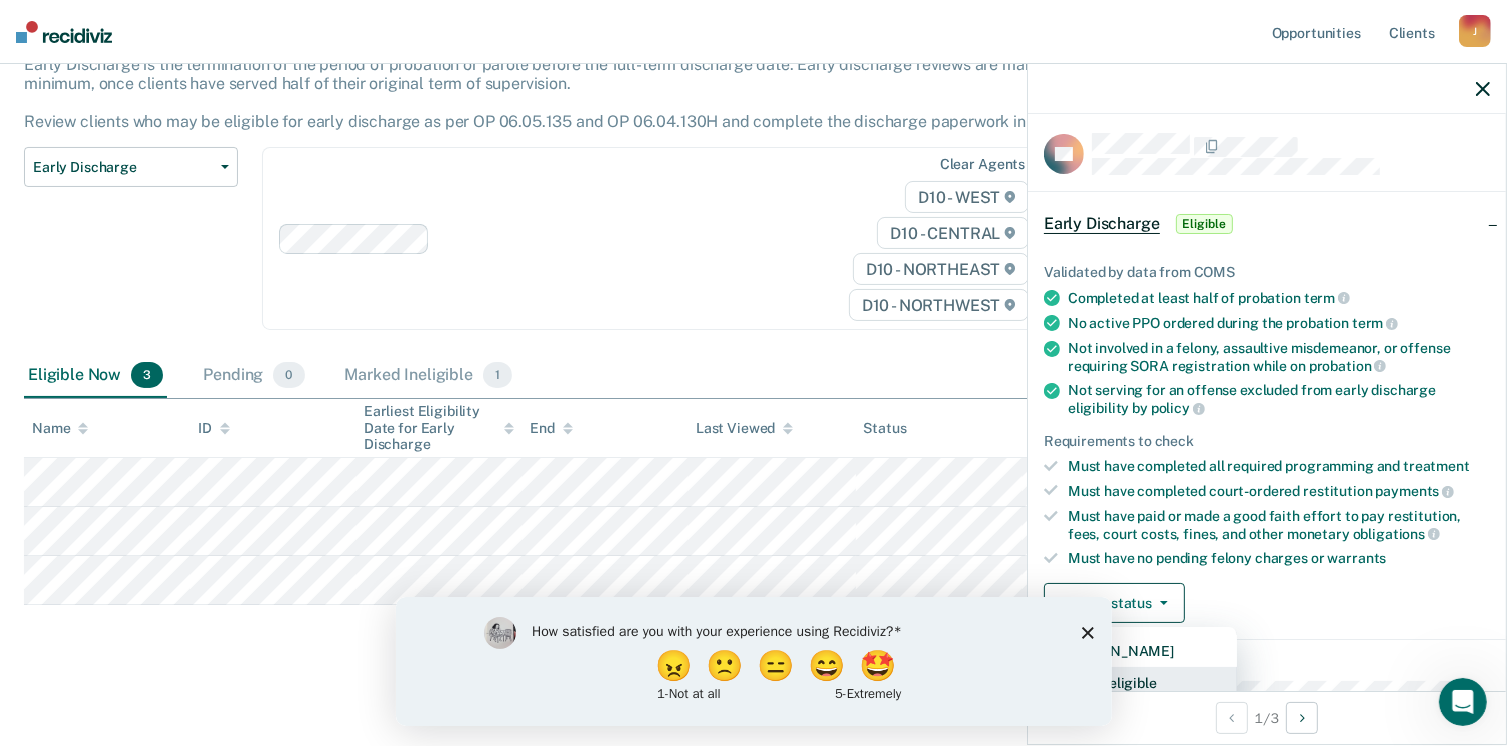 click on "Mark Ineligible" at bounding box center [1140, 683] 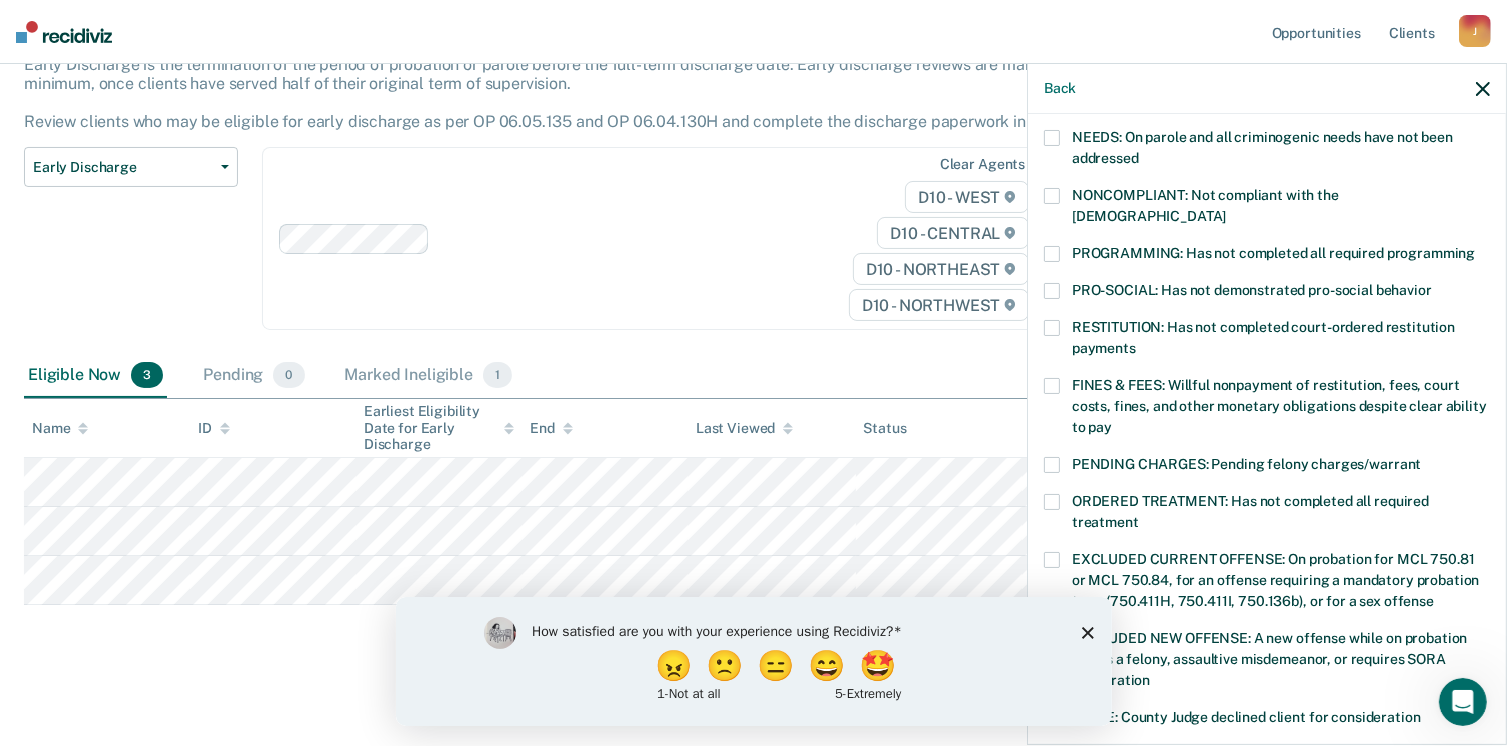 scroll, scrollTop: 330, scrollLeft: 0, axis: vertical 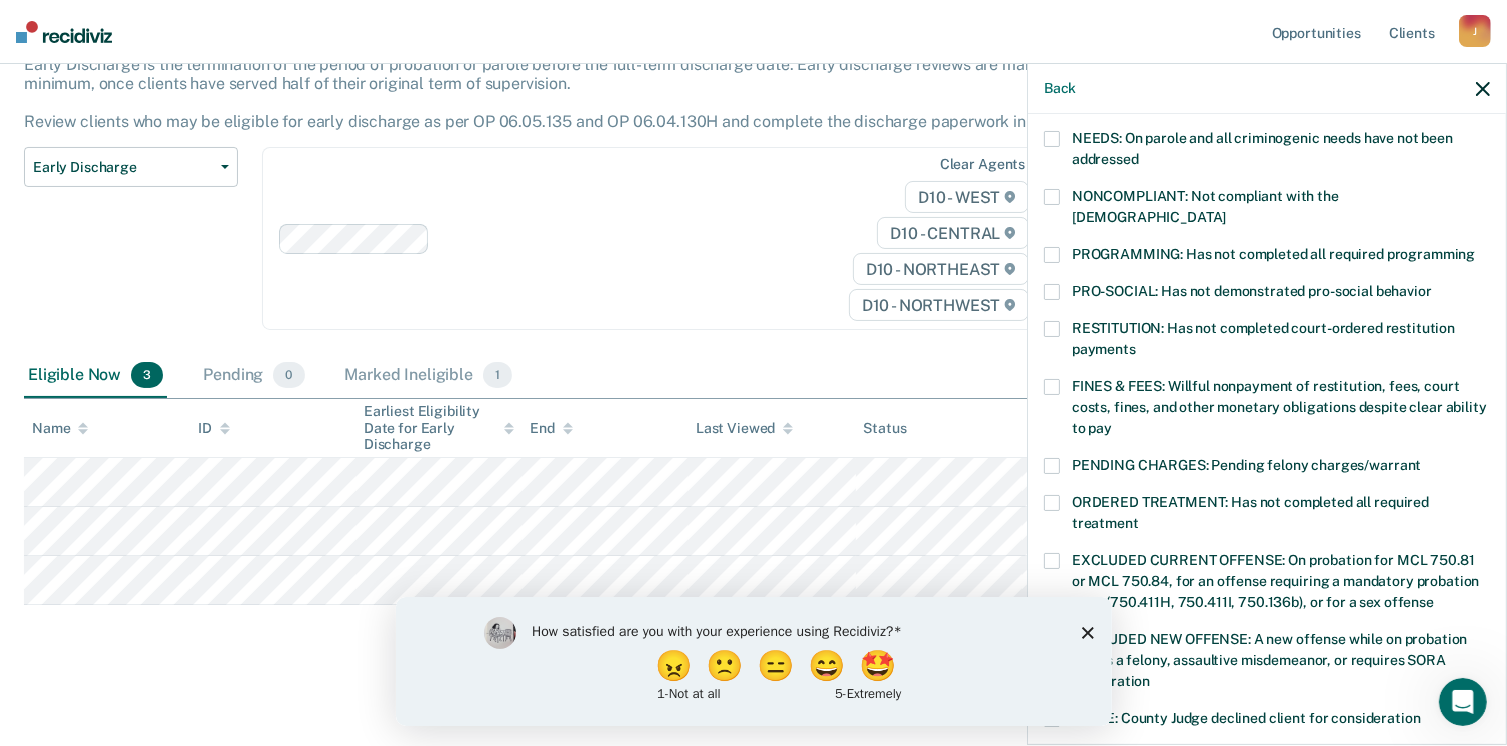 click at bounding box center [1052, 255] 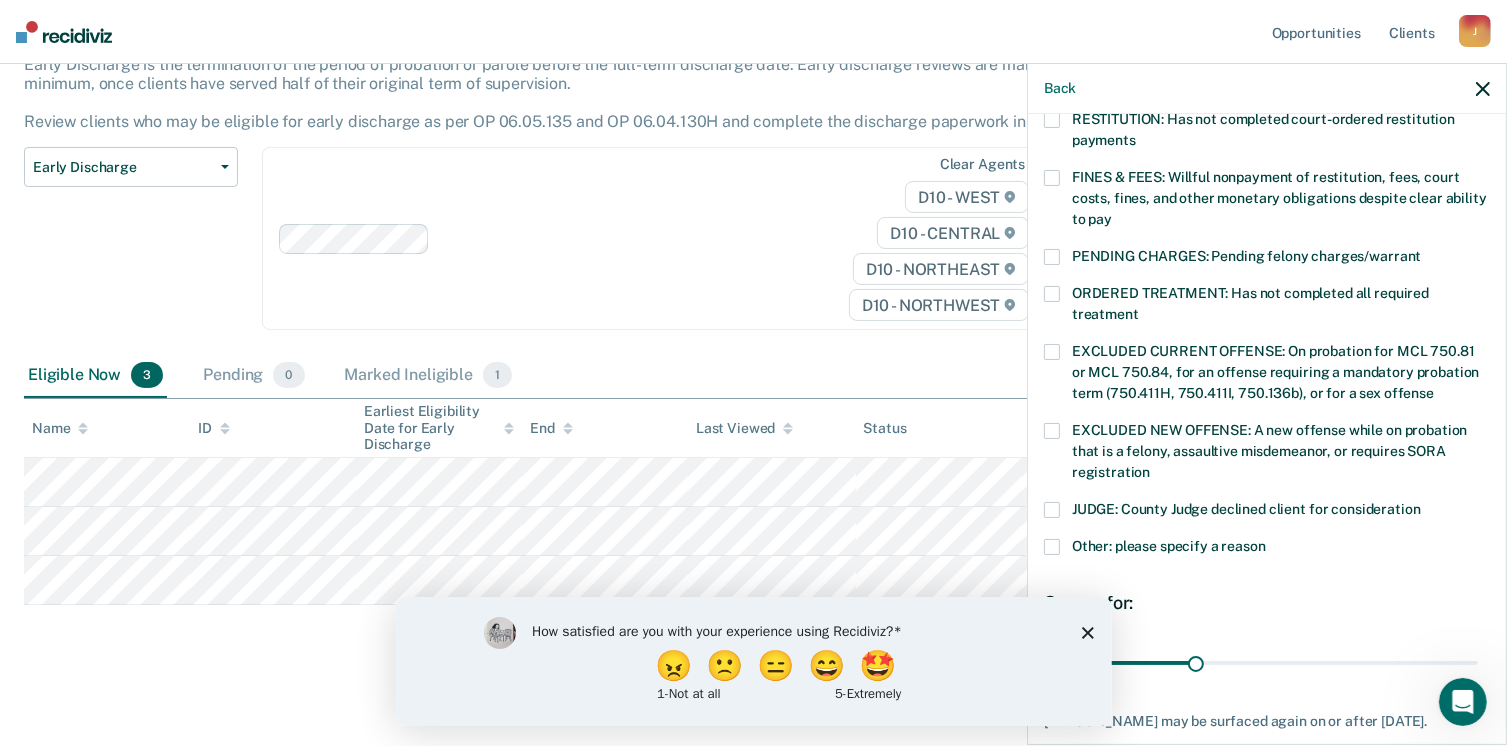 scroll, scrollTop: 630, scrollLeft: 0, axis: vertical 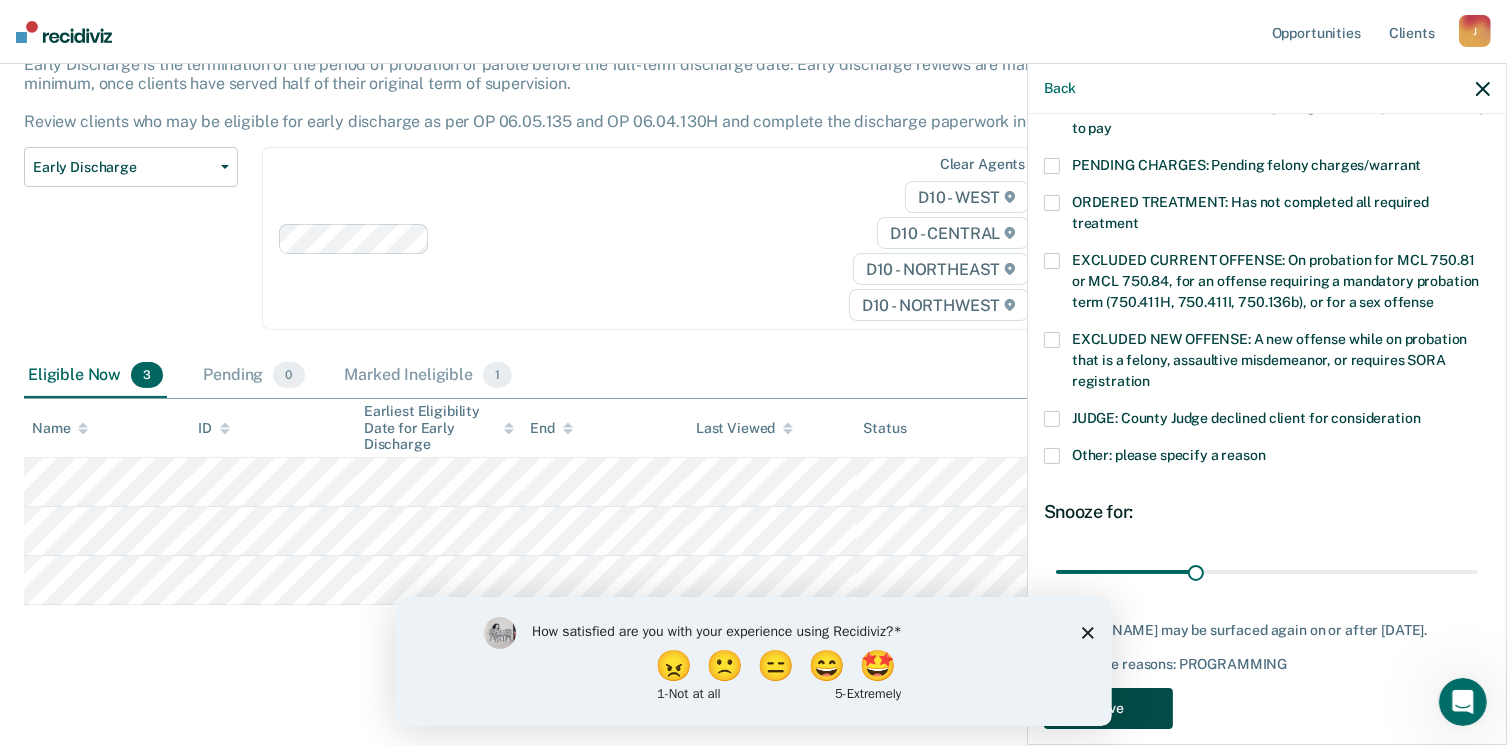 click on "Save" at bounding box center (1108, 708) 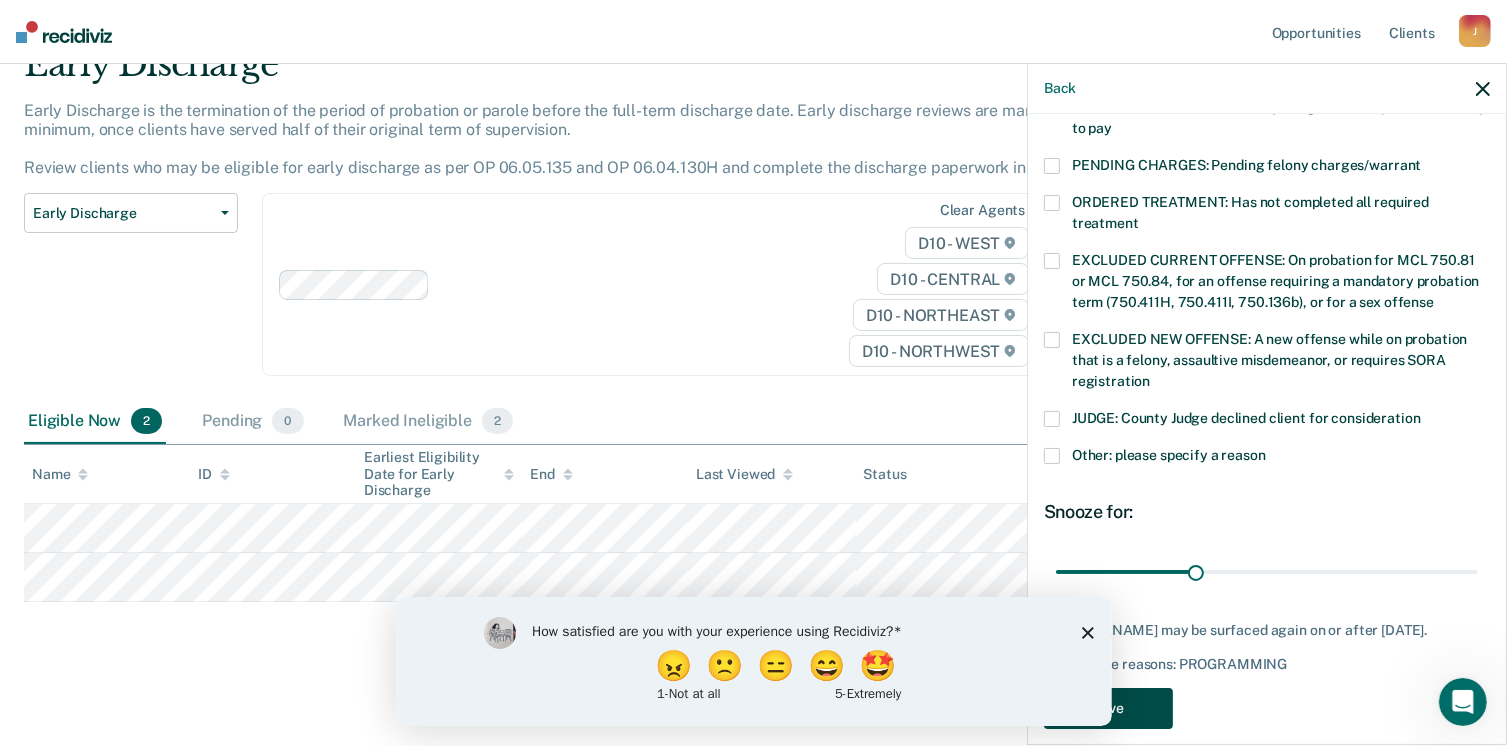 scroll, scrollTop: 92, scrollLeft: 0, axis: vertical 